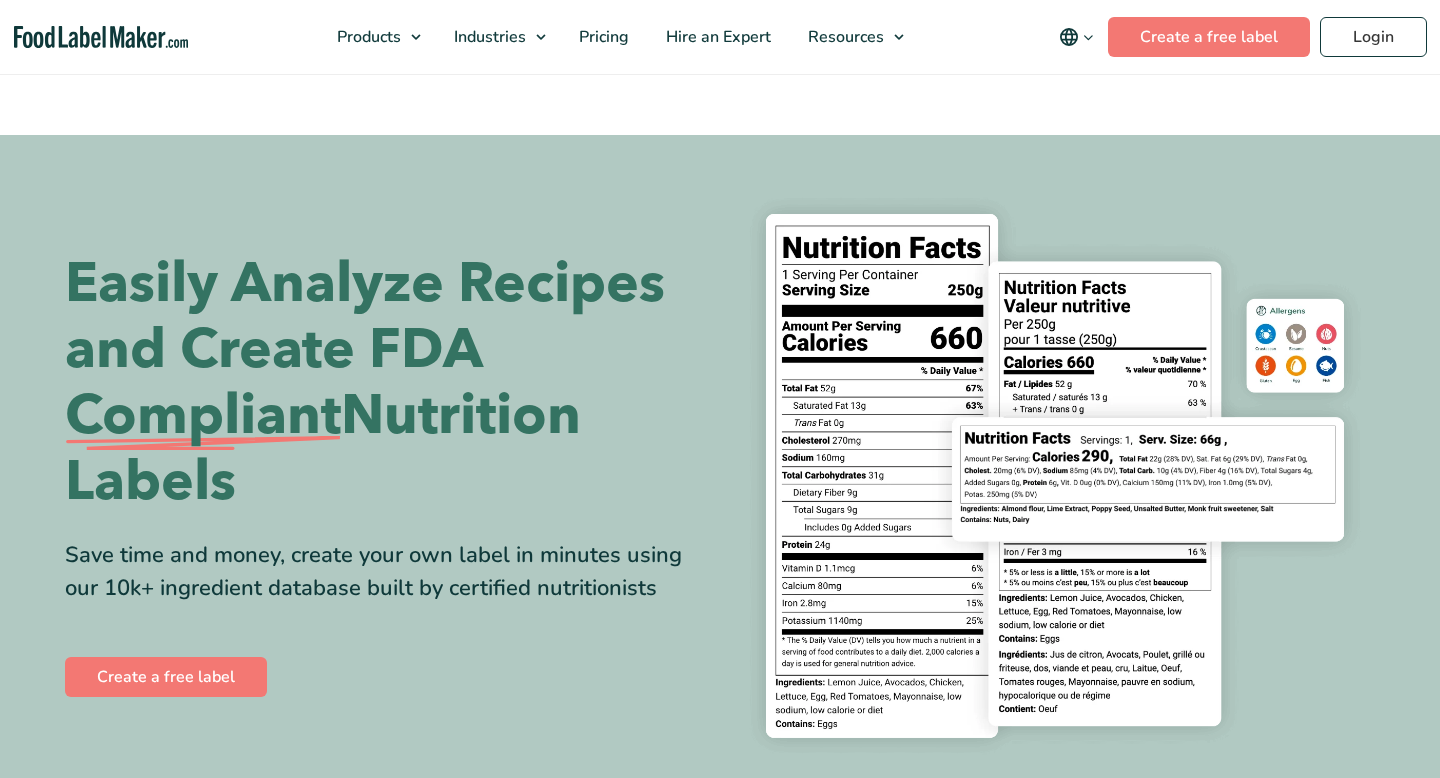 scroll, scrollTop: 185, scrollLeft: 0, axis: vertical 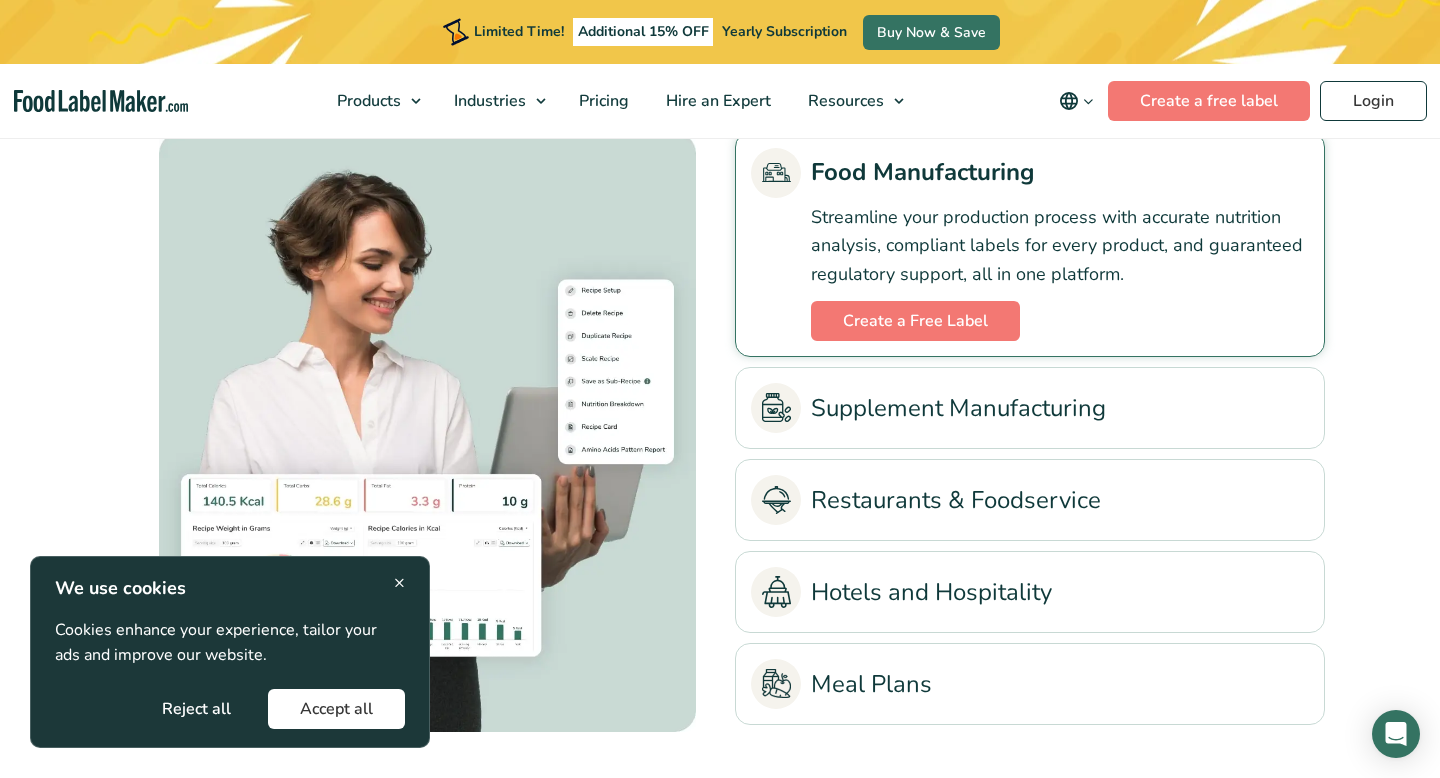 click on "Supplement Manufacturing" at bounding box center [1030, 408] 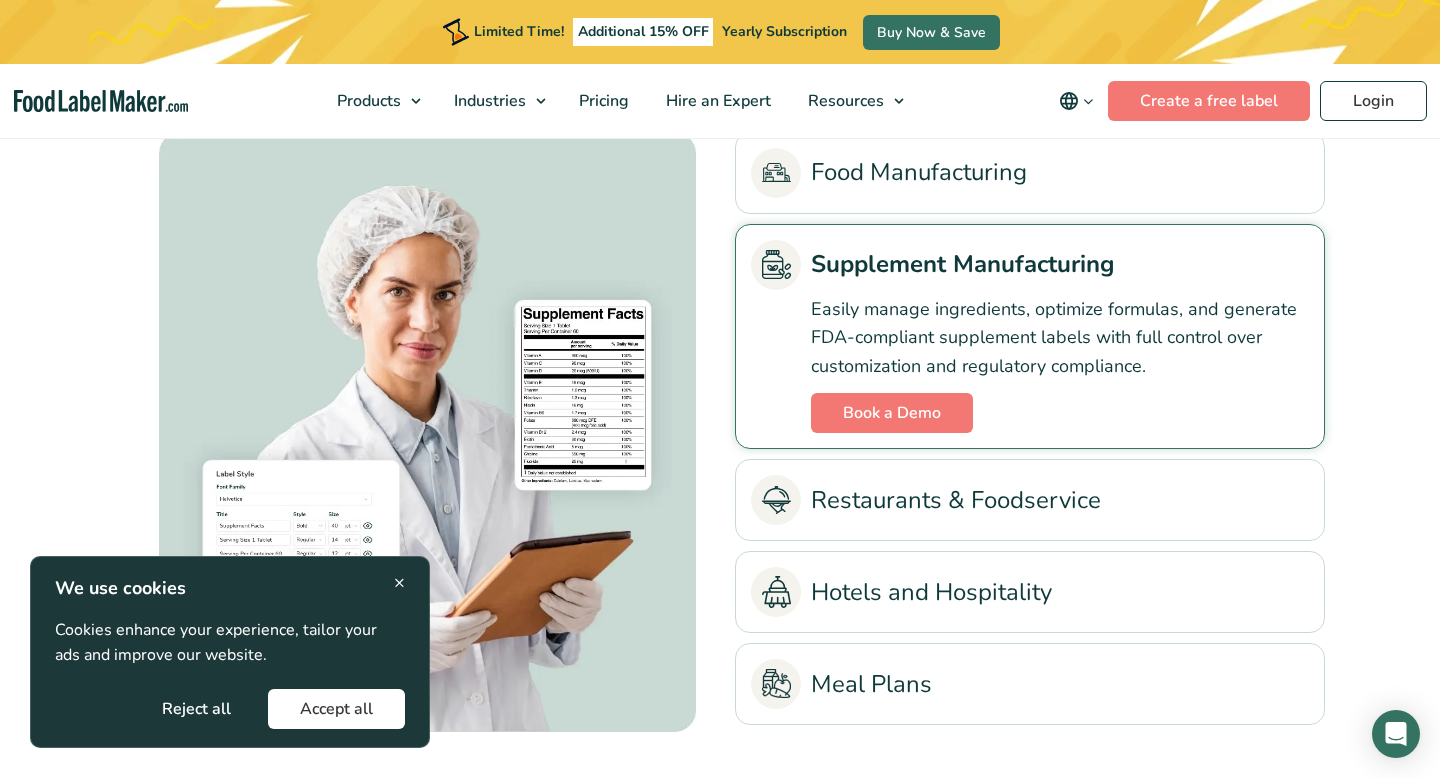 click on "Restaurants & Foodservice" at bounding box center (1030, 500) 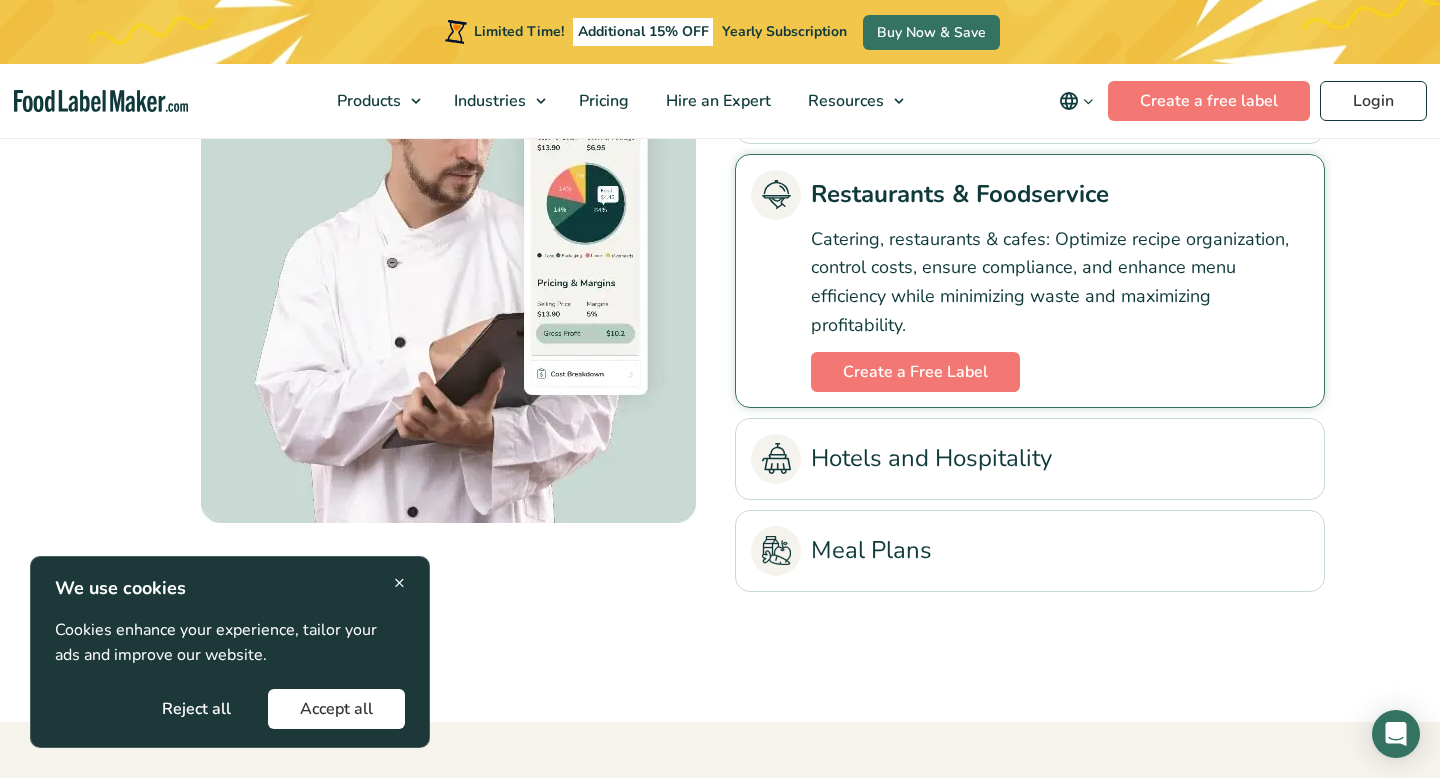 scroll, scrollTop: 4752, scrollLeft: 0, axis: vertical 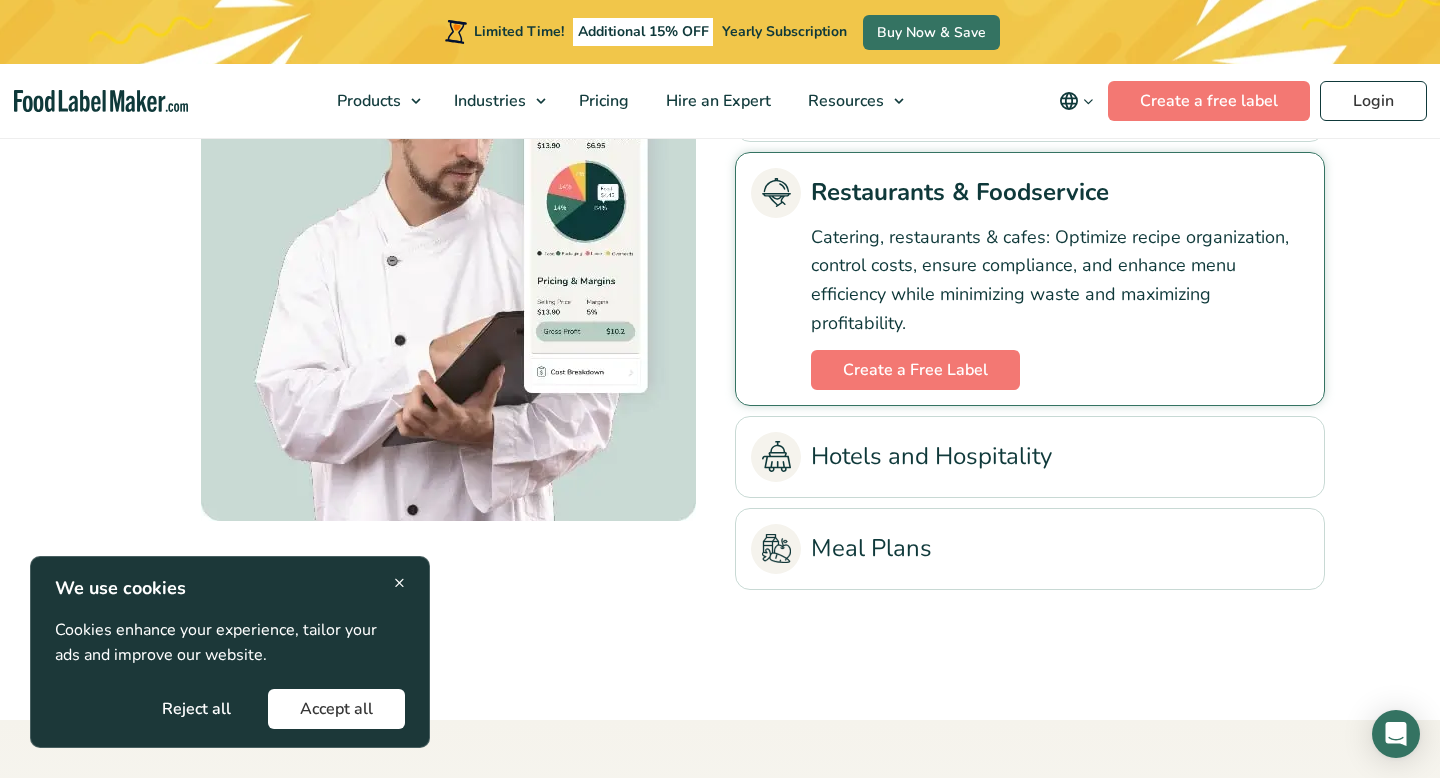 click on "Hotels and Hospitality" at bounding box center [1030, 457] 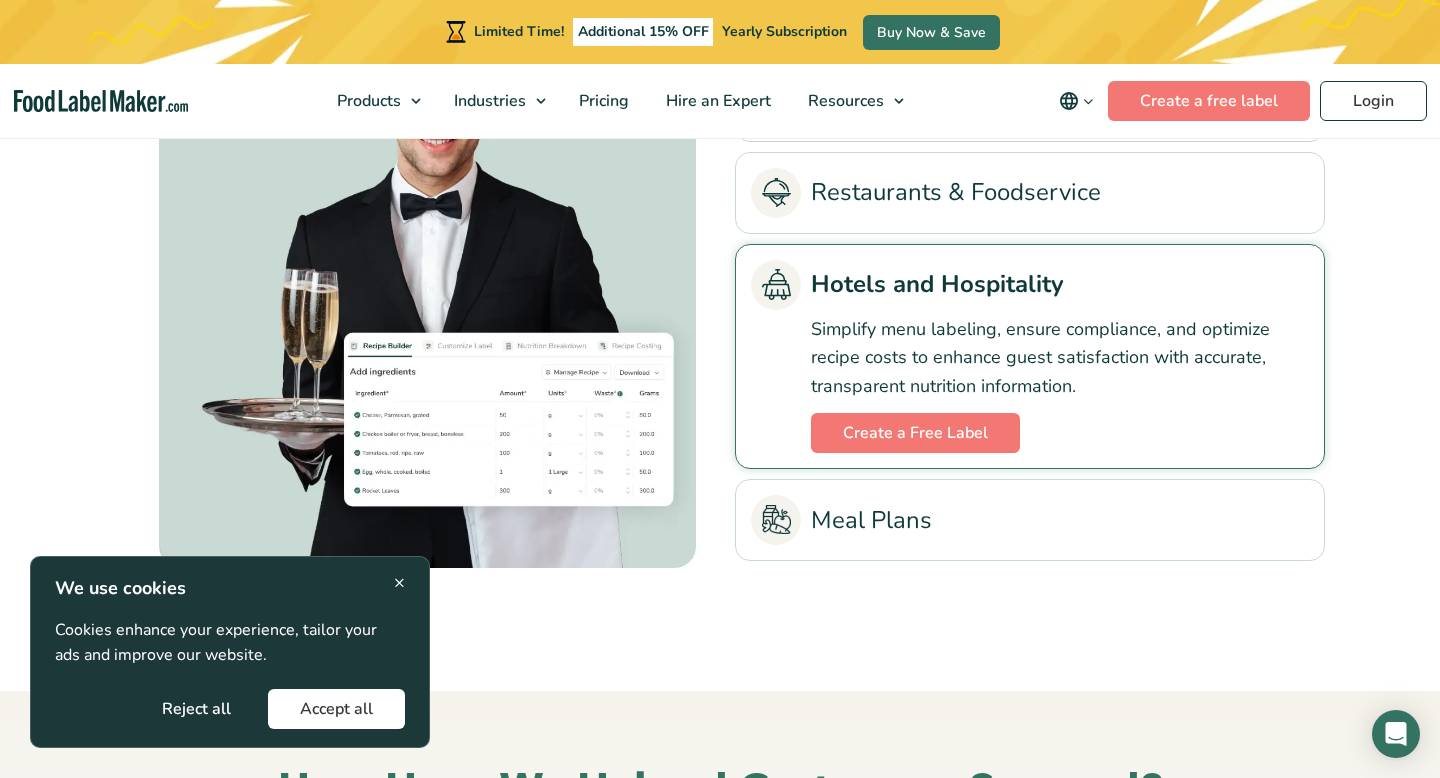 click on "Meal Plans" at bounding box center [1030, 520] 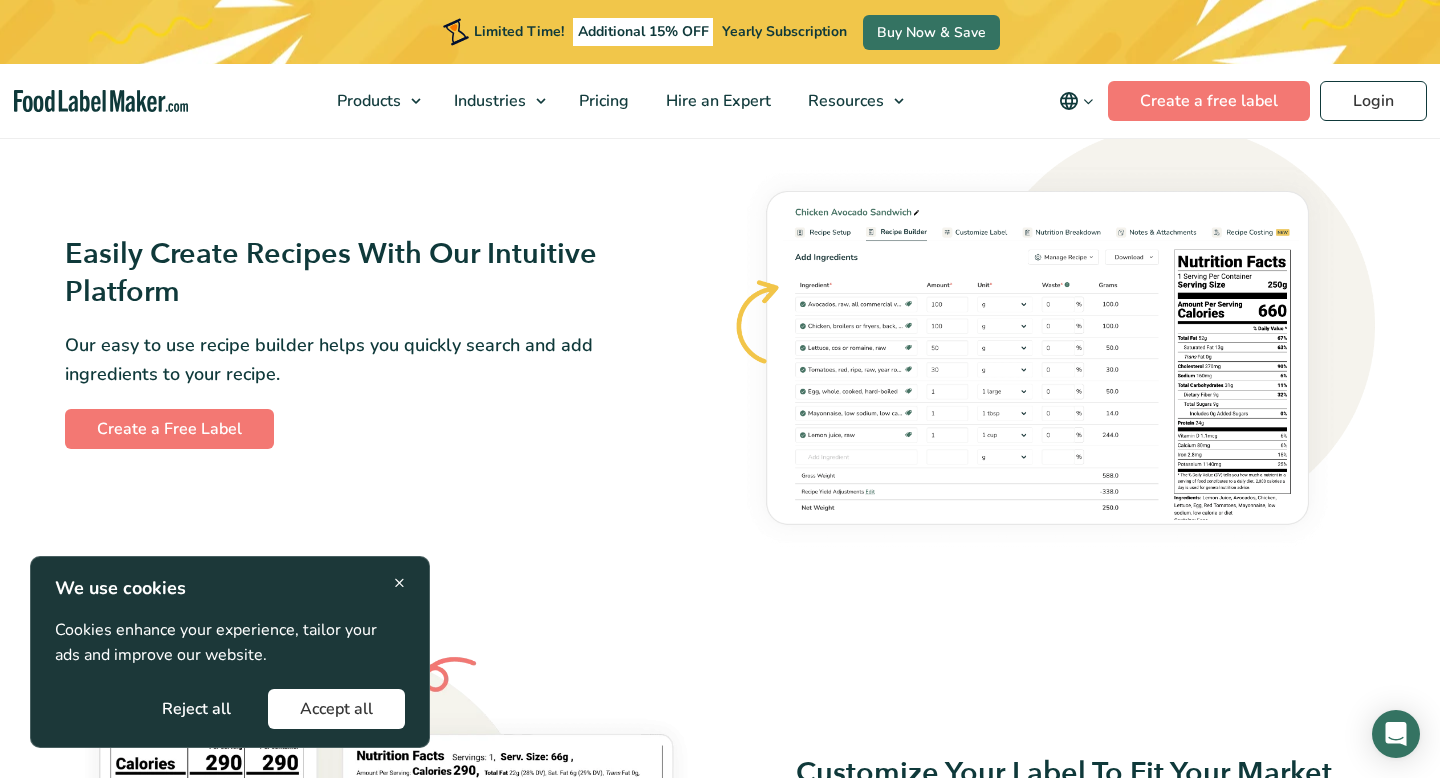 scroll, scrollTop: 946, scrollLeft: 0, axis: vertical 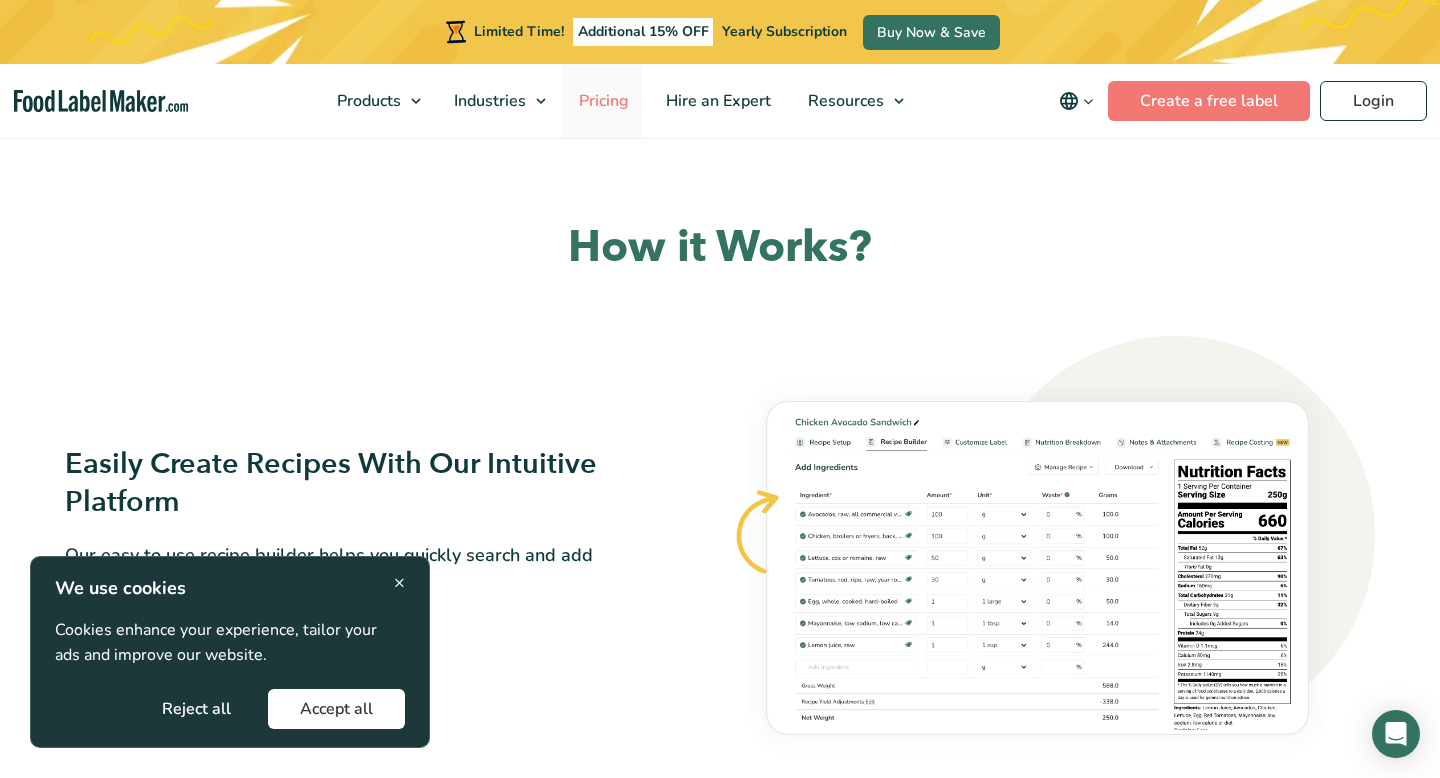 click on "Pricing" at bounding box center (602, 101) 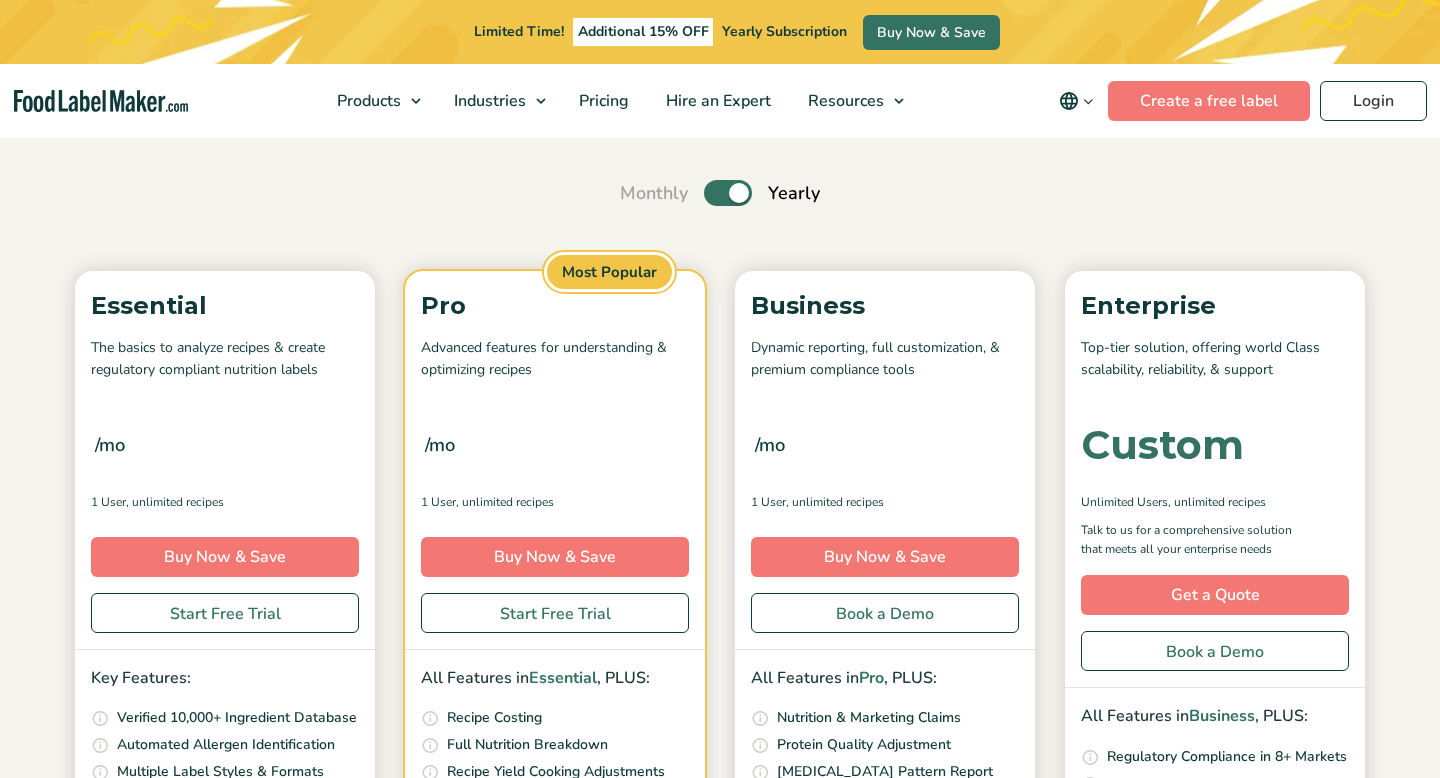 scroll, scrollTop: 0, scrollLeft: 0, axis: both 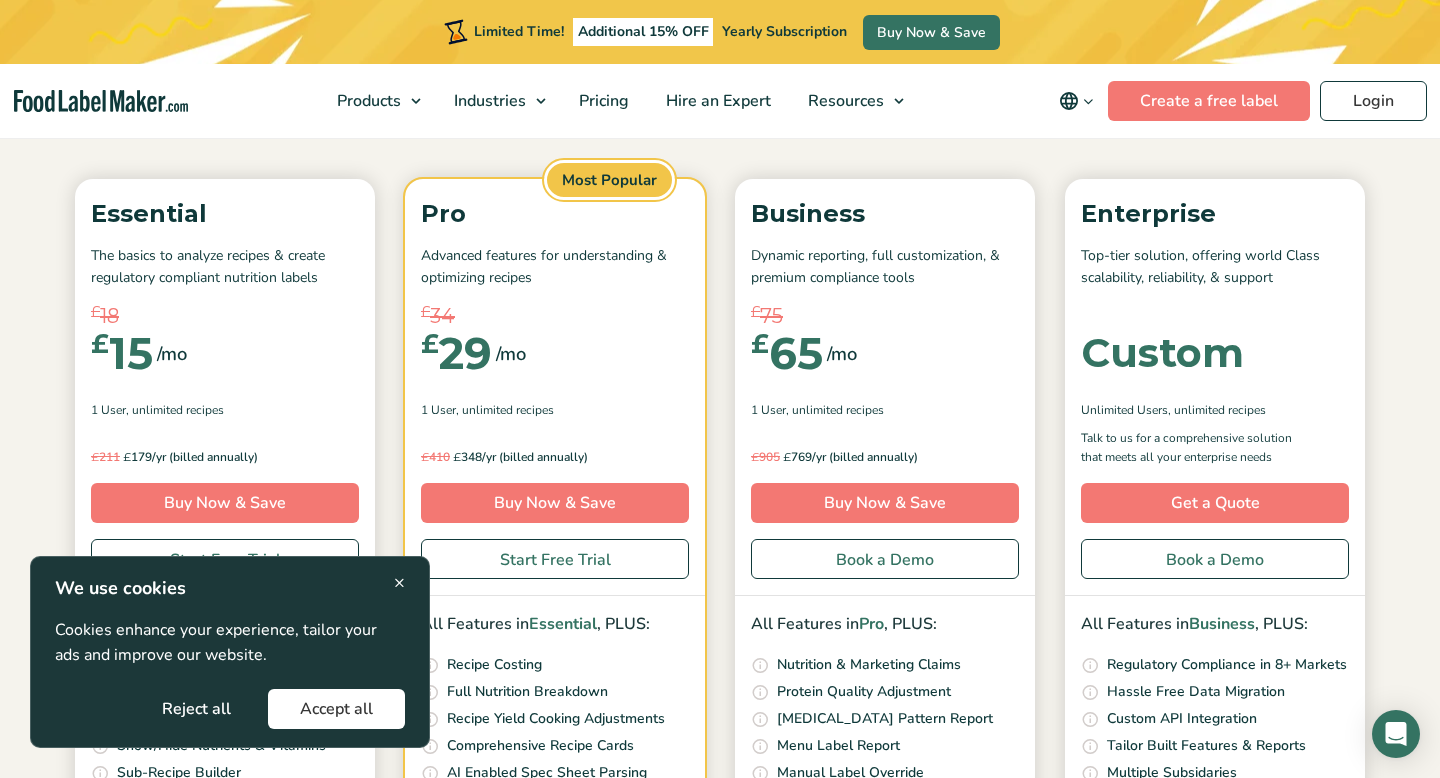 click on "× We use cookies Cookies enhance your experience, tailor your ads and improve our website. Reject all Accept all" at bounding box center (230, 652) 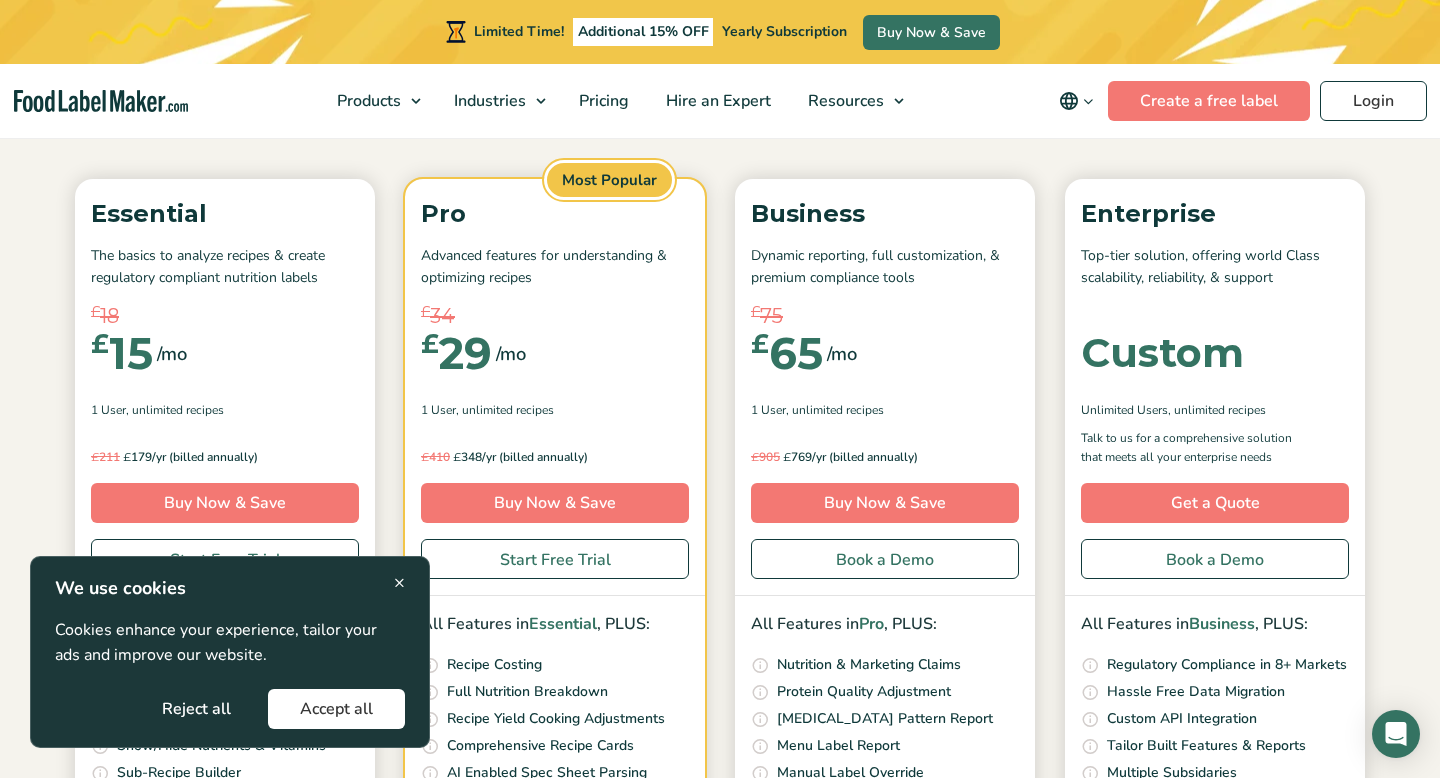 click on "×" at bounding box center (399, 582) 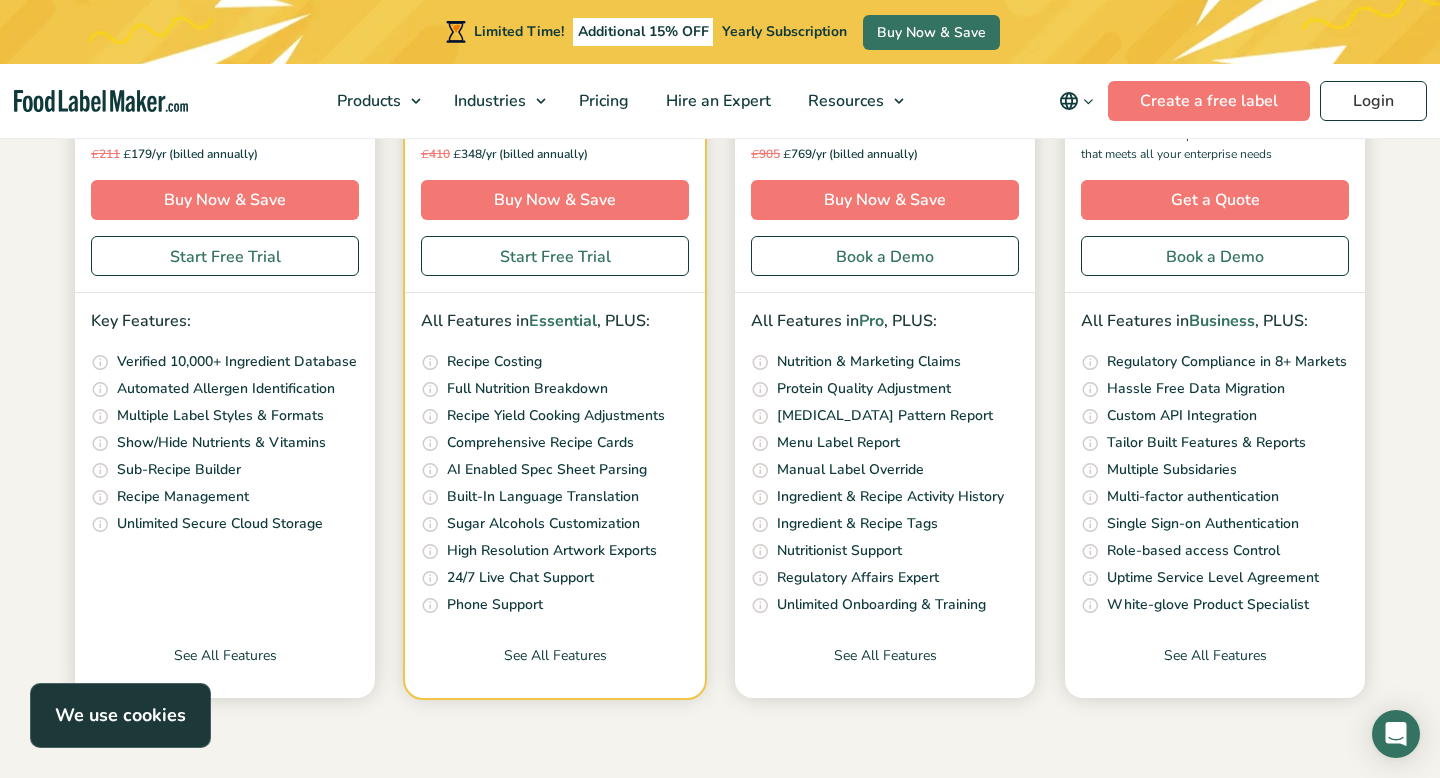 scroll, scrollTop: 547, scrollLeft: 0, axis: vertical 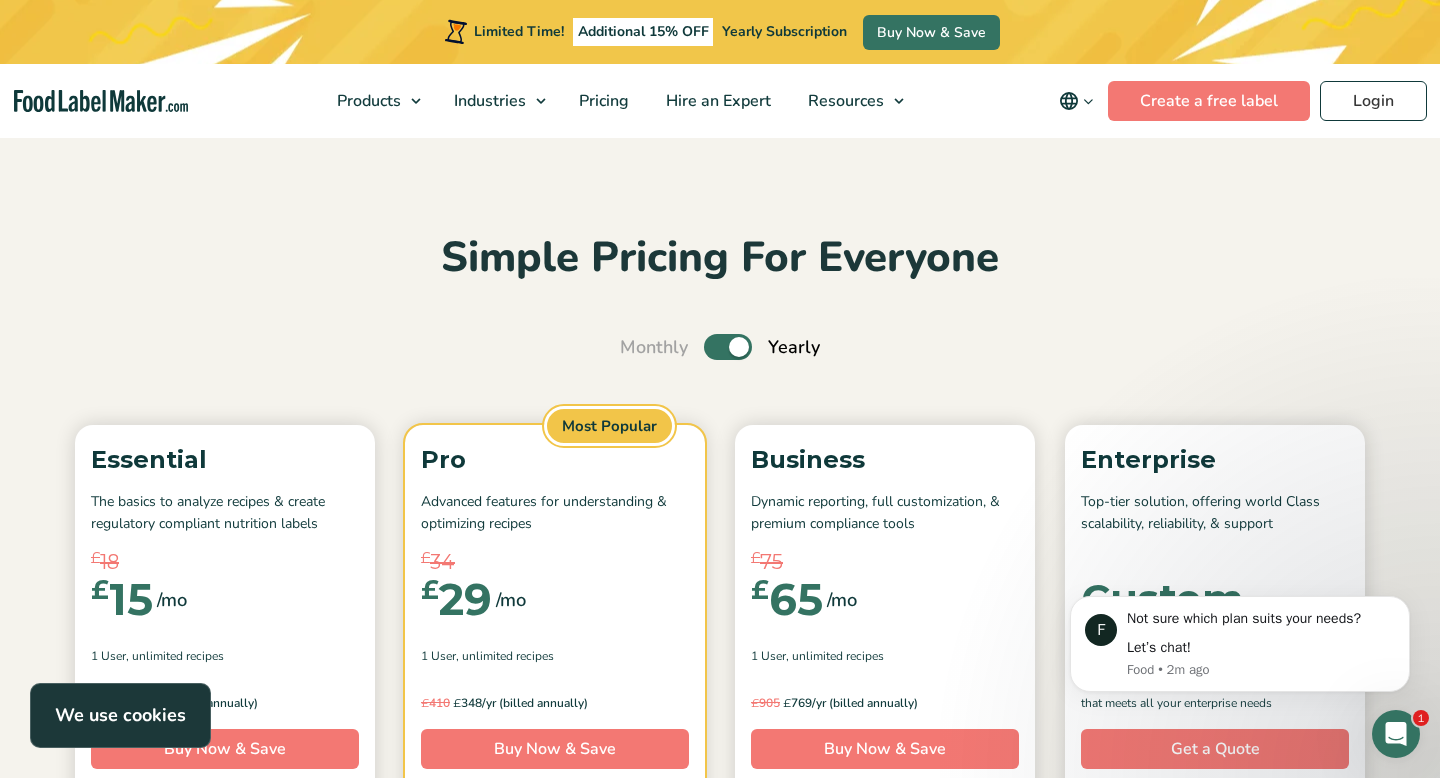 click at bounding box center (101, 101) 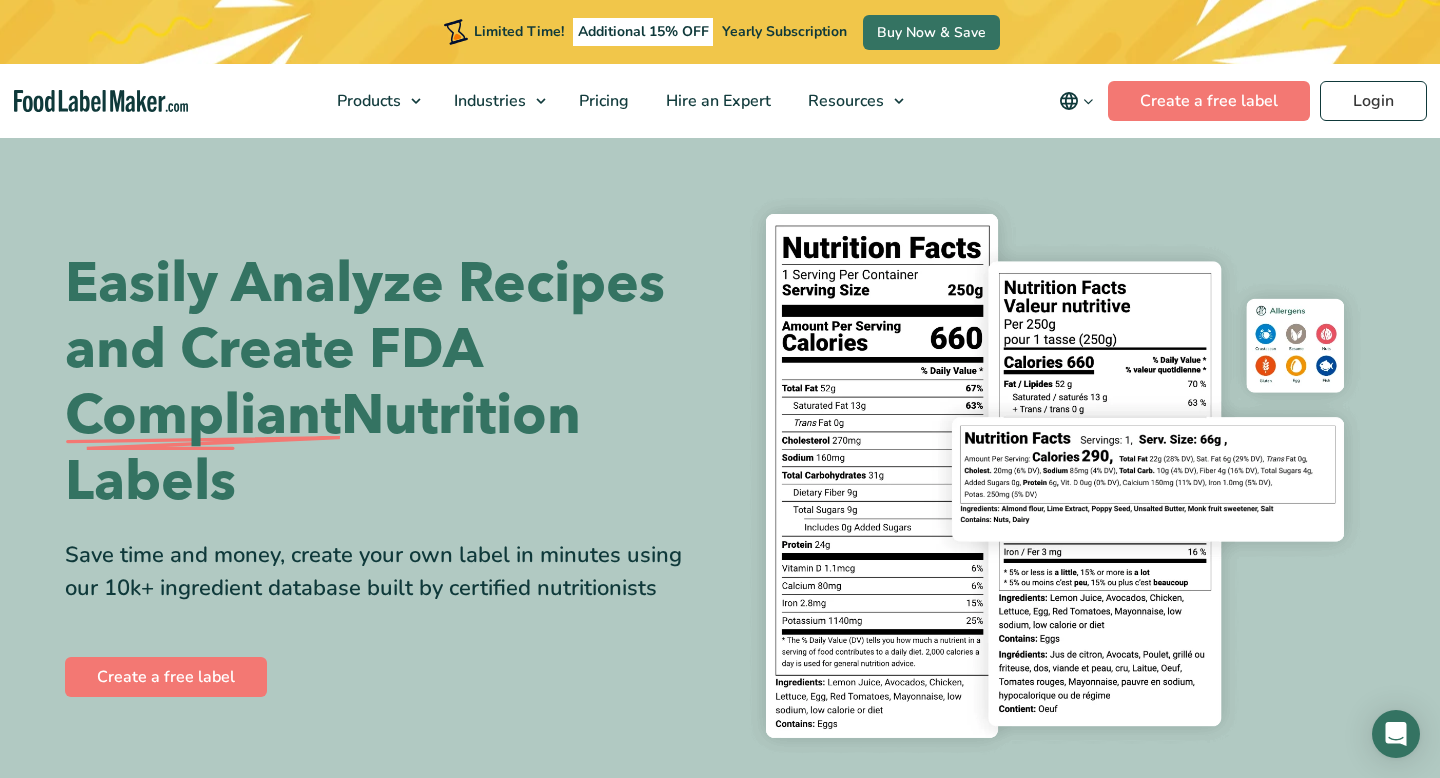 scroll, scrollTop: 0, scrollLeft: 0, axis: both 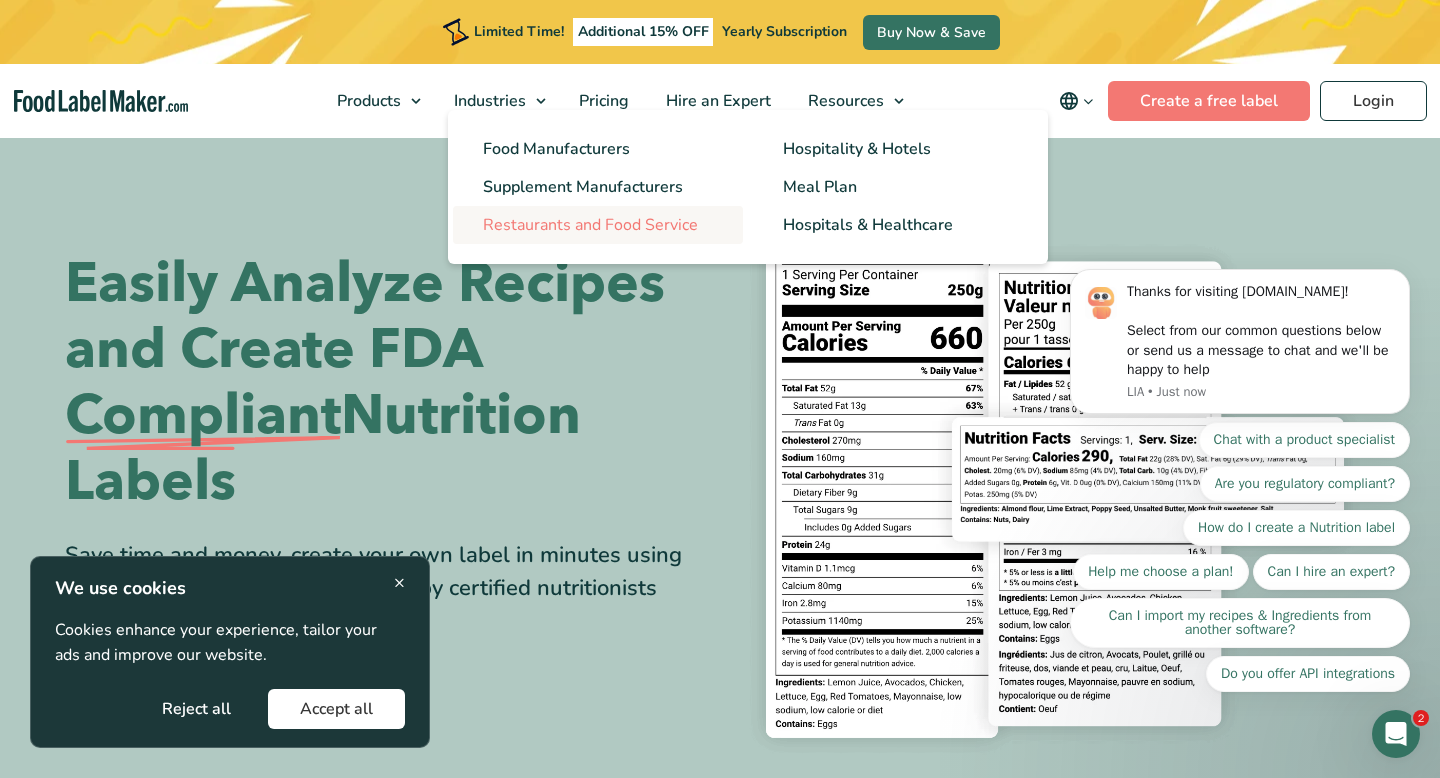 click on "Restaurants and Food Service" at bounding box center [598, 225] 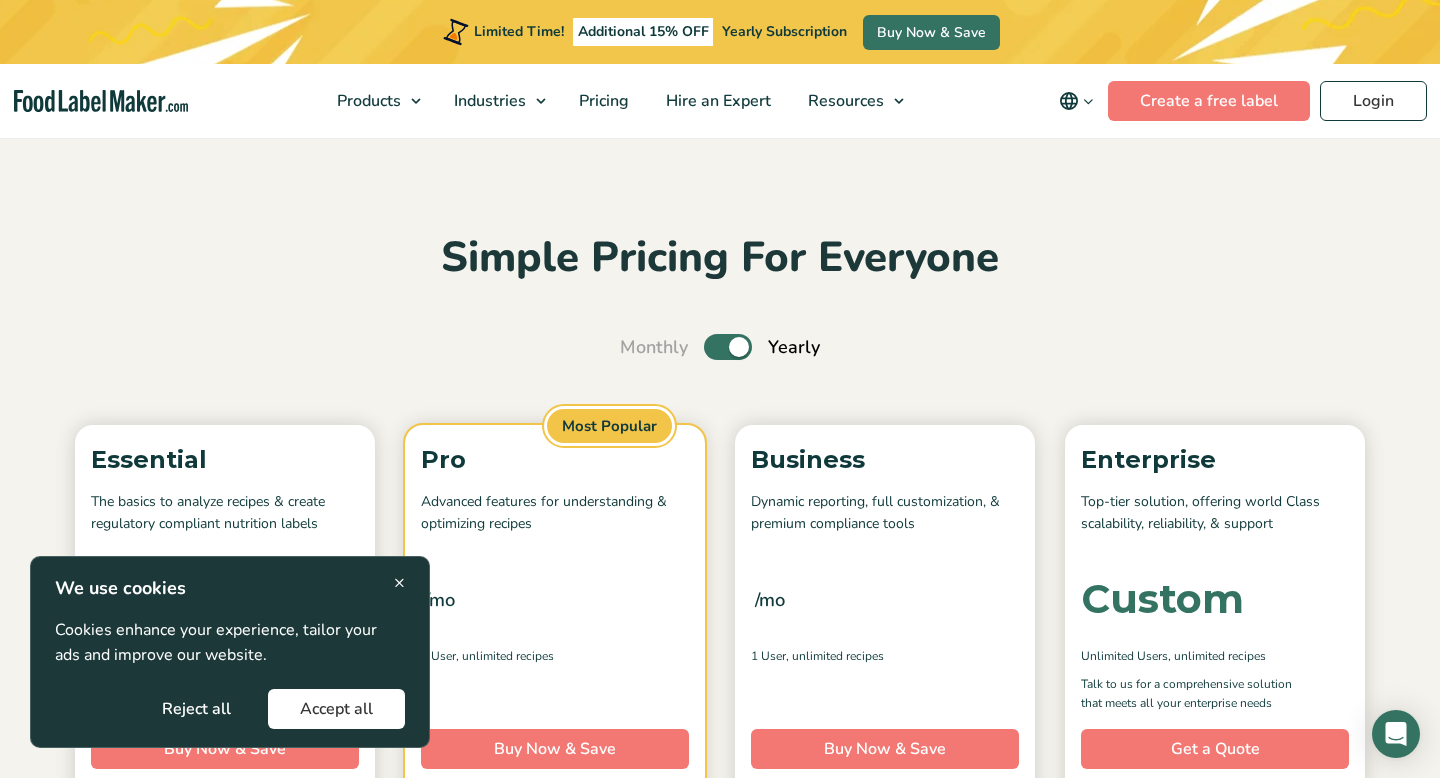scroll, scrollTop: 245, scrollLeft: 0, axis: vertical 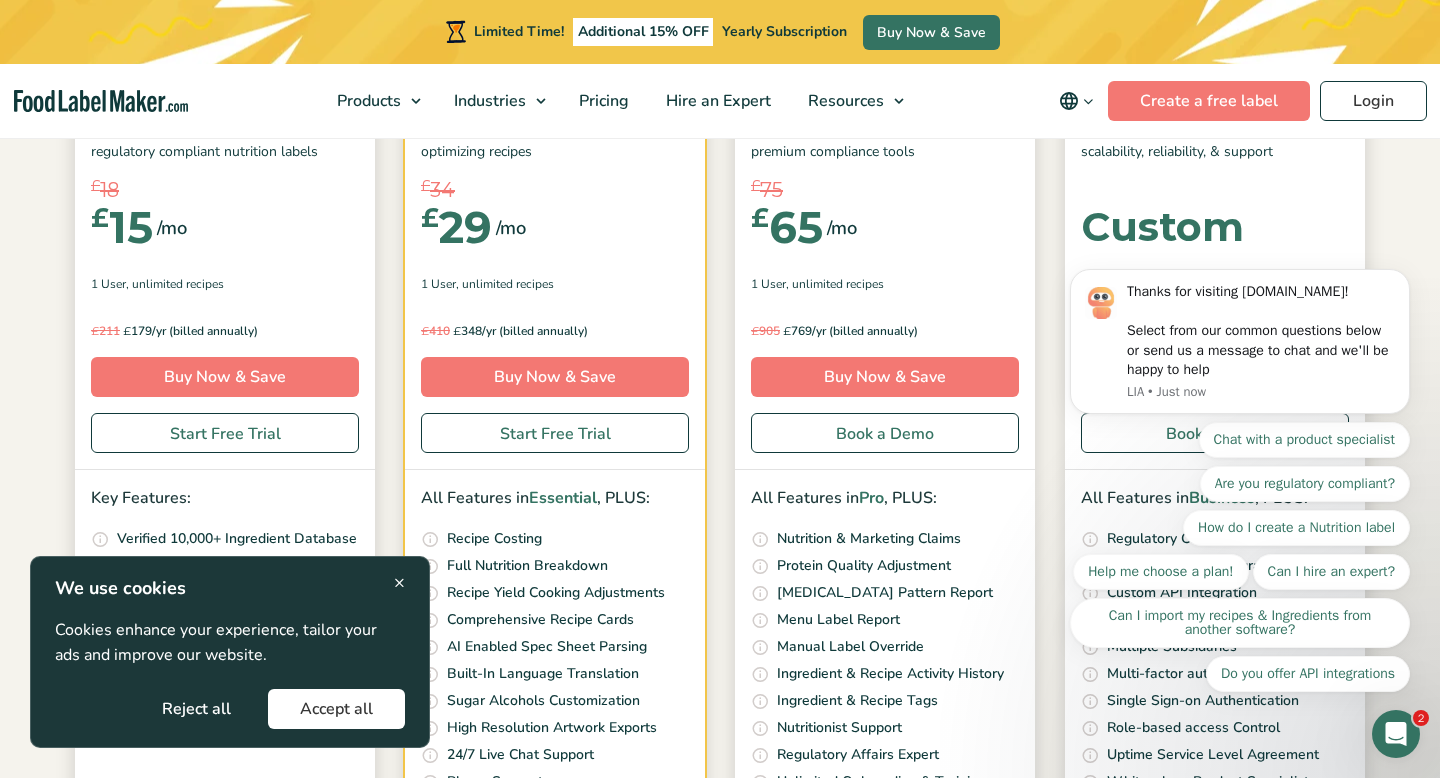 click on "Accept all" at bounding box center (336, 709) 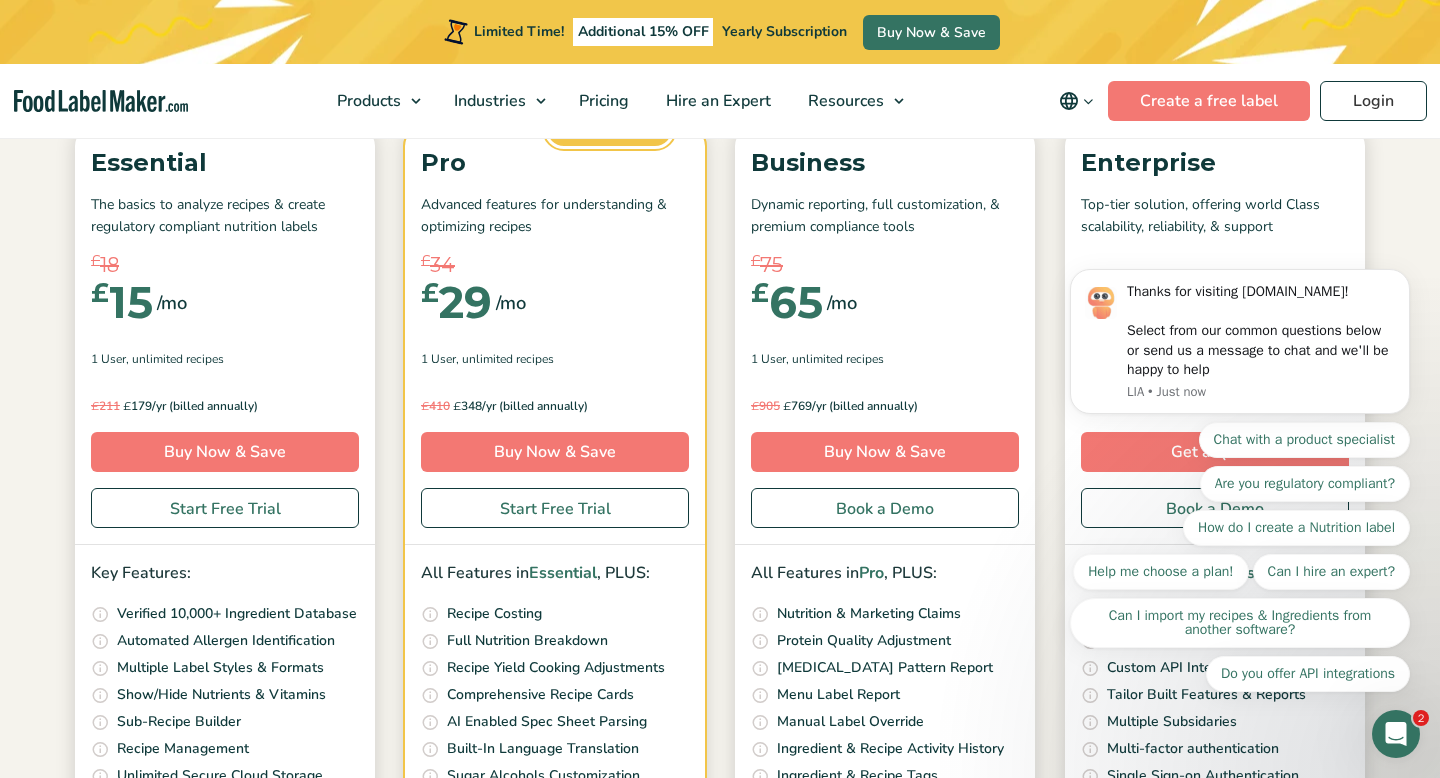 scroll, scrollTop: 293, scrollLeft: 0, axis: vertical 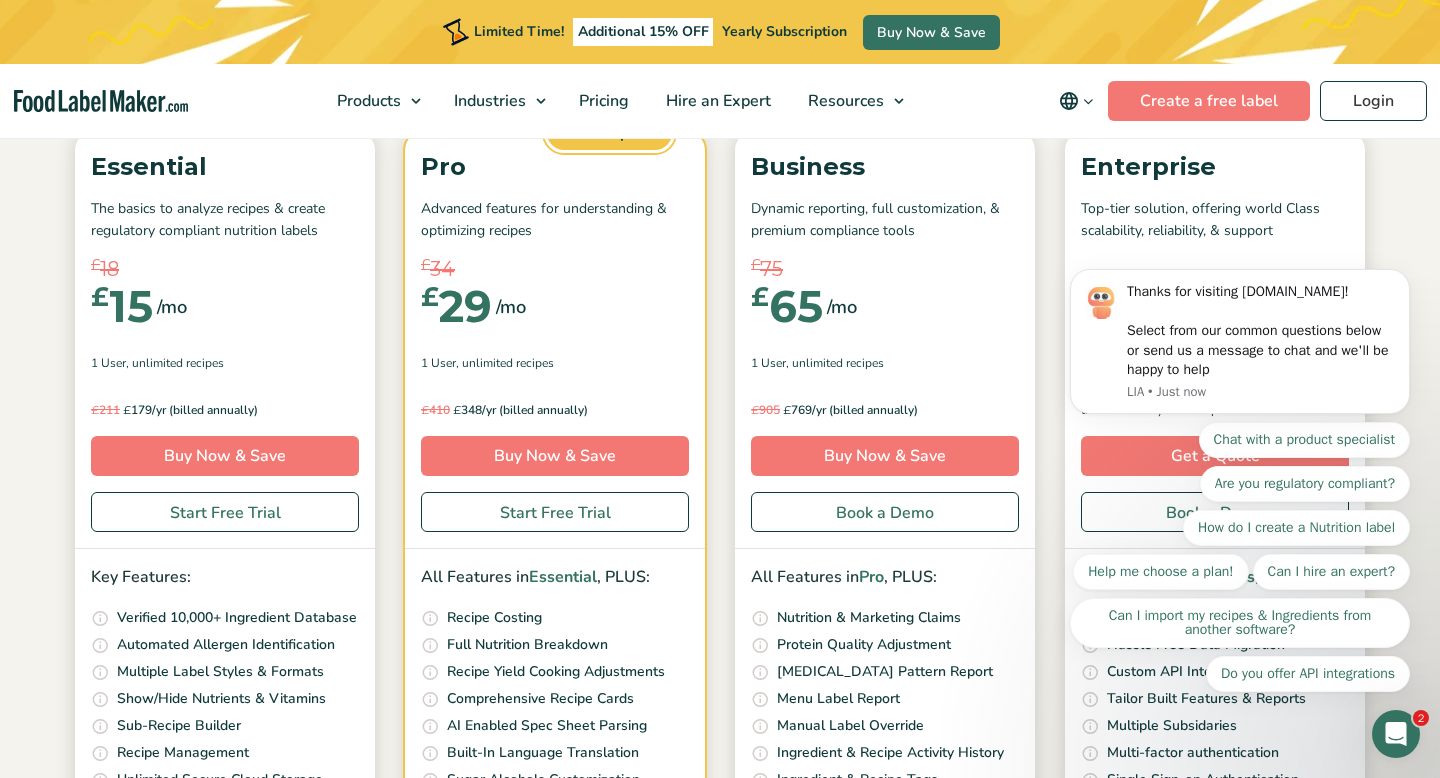 click on "Thanks for visiting FoodLabelMaker.com! Select from our common questions below or send us a message to chat and we'll be happy to help LIA • Just now Chat with a product specialist Are you regulatory compliant? How do I create a Nutrition label Help me choose a plan! Can I hire an expert? Can I import my recipes & Ingredients from another software? Do you offer API integrations" at bounding box center [1240, 302] 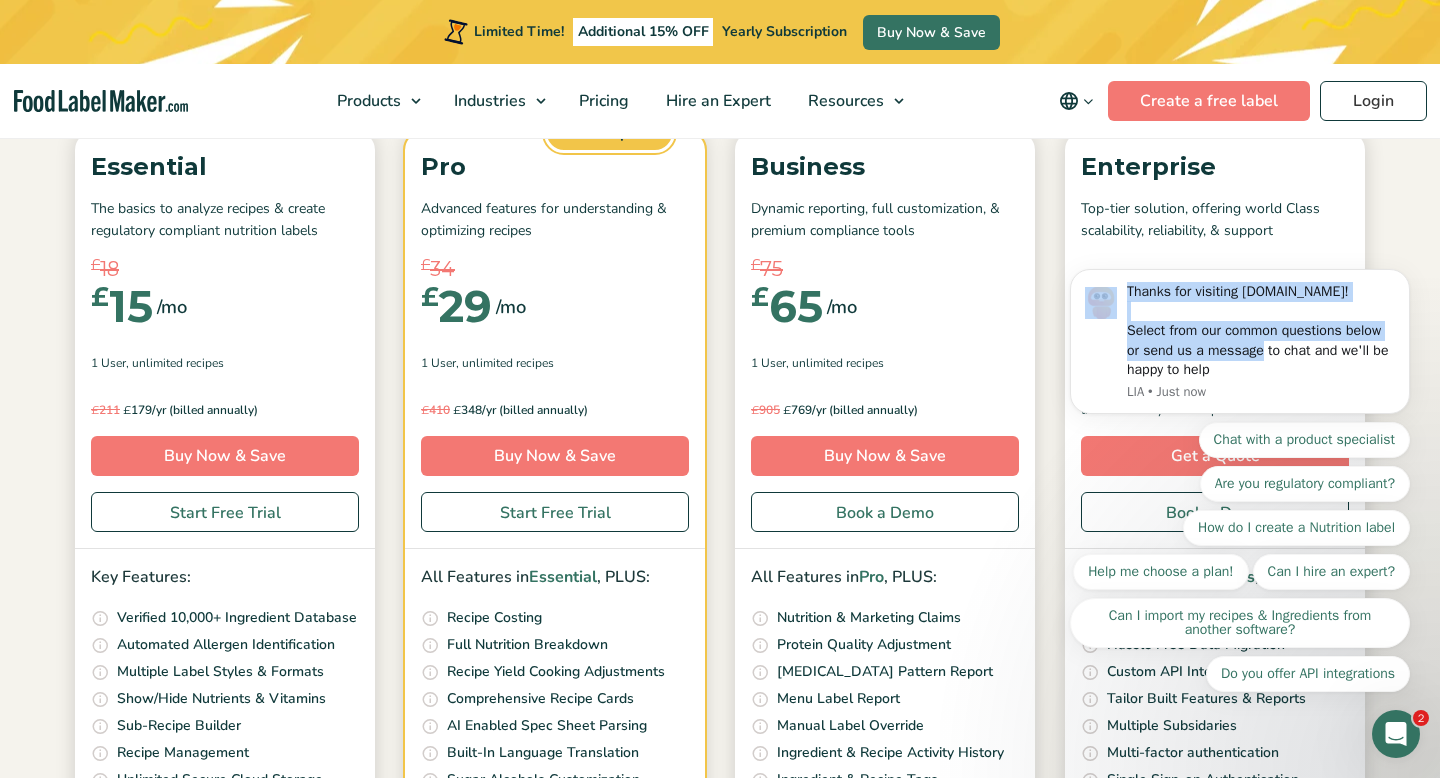 drag, startPoint x: 1309, startPoint y: 306, endPoint x: 1429, endPoint y: 179, distance: 174.7255 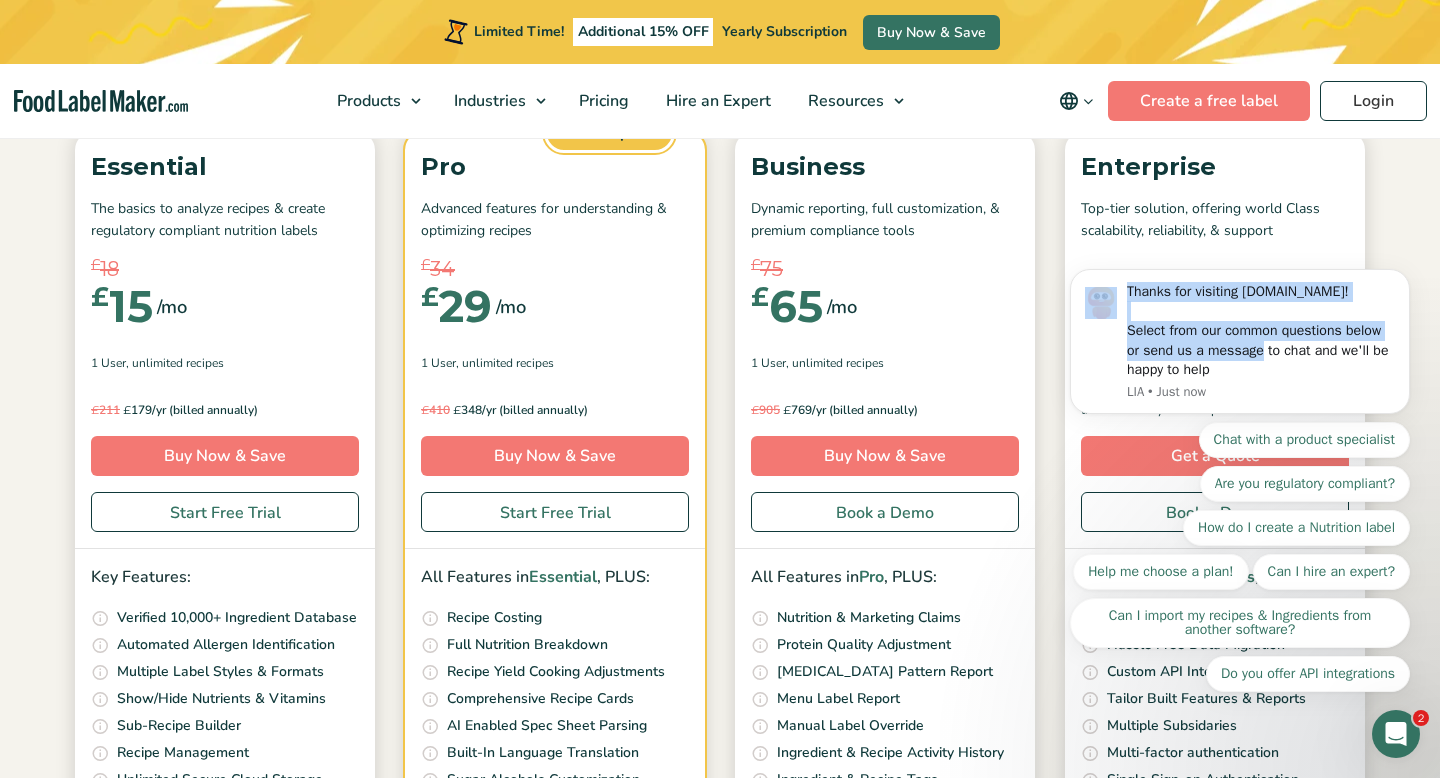 click on "Thanks for visiting FoodLabelMaker.com! Select from our common questions below or send us a message to chat and we'll be happy to help LIA • Just now Chat with a product specialist Are you regulatory compliant? How do I create a Nutrition label Help me choose a plan! Can I hire an expert? Can I import my recipes & Ingredients from another software? Do you offer API integrations" at bounding box center (1240, 302) 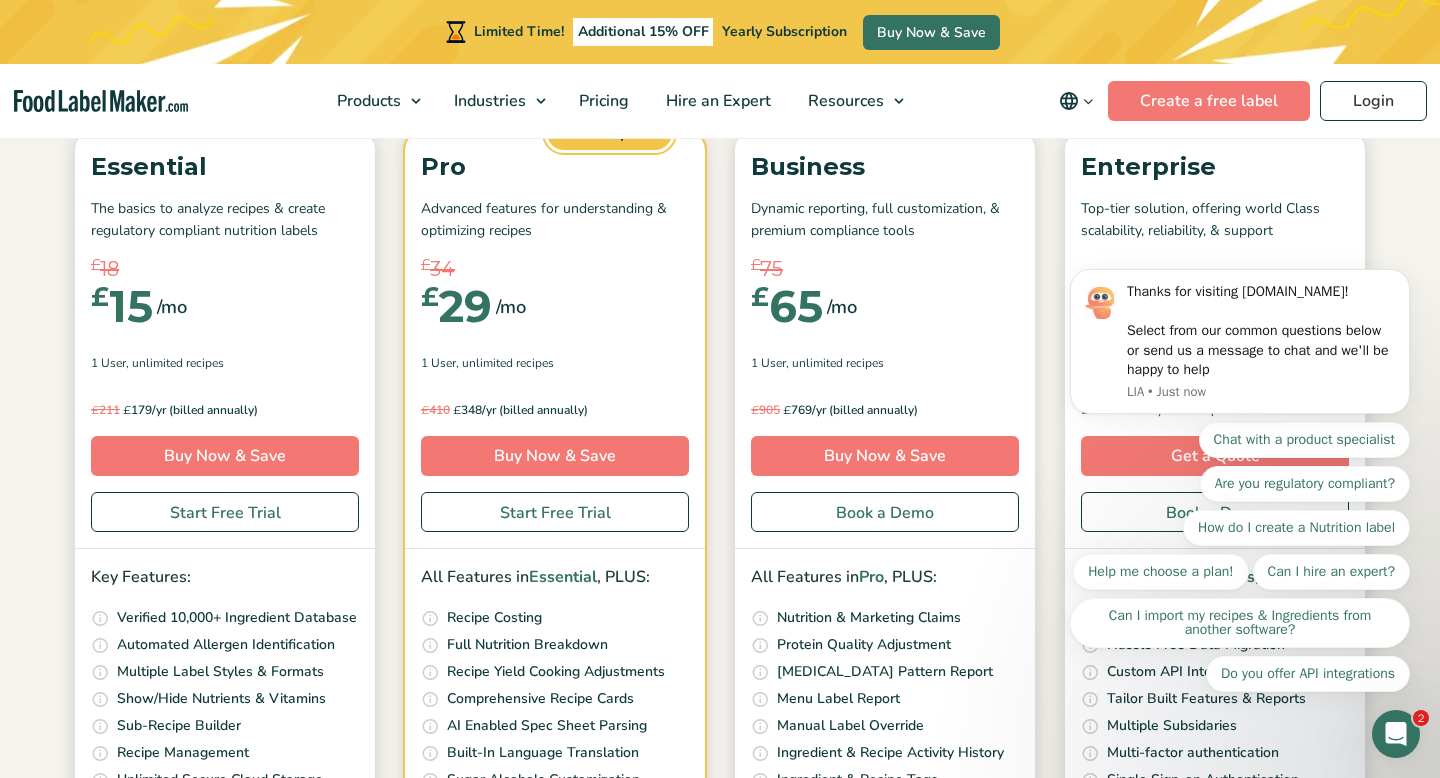 click on "Thanks for visiting FoodLabelMaker.com! Select from our common questions below or send us a message to chat and we'll be happy to help LIA • Just now Chat with a product specialist Are you regulatory compliant? How do I create a Nutrition label Help me choose a plan! Can I hire an expert? Can I import my recipes & Ingredients from another software? Do you offer API integrations" at bounding box center (1240, 302) 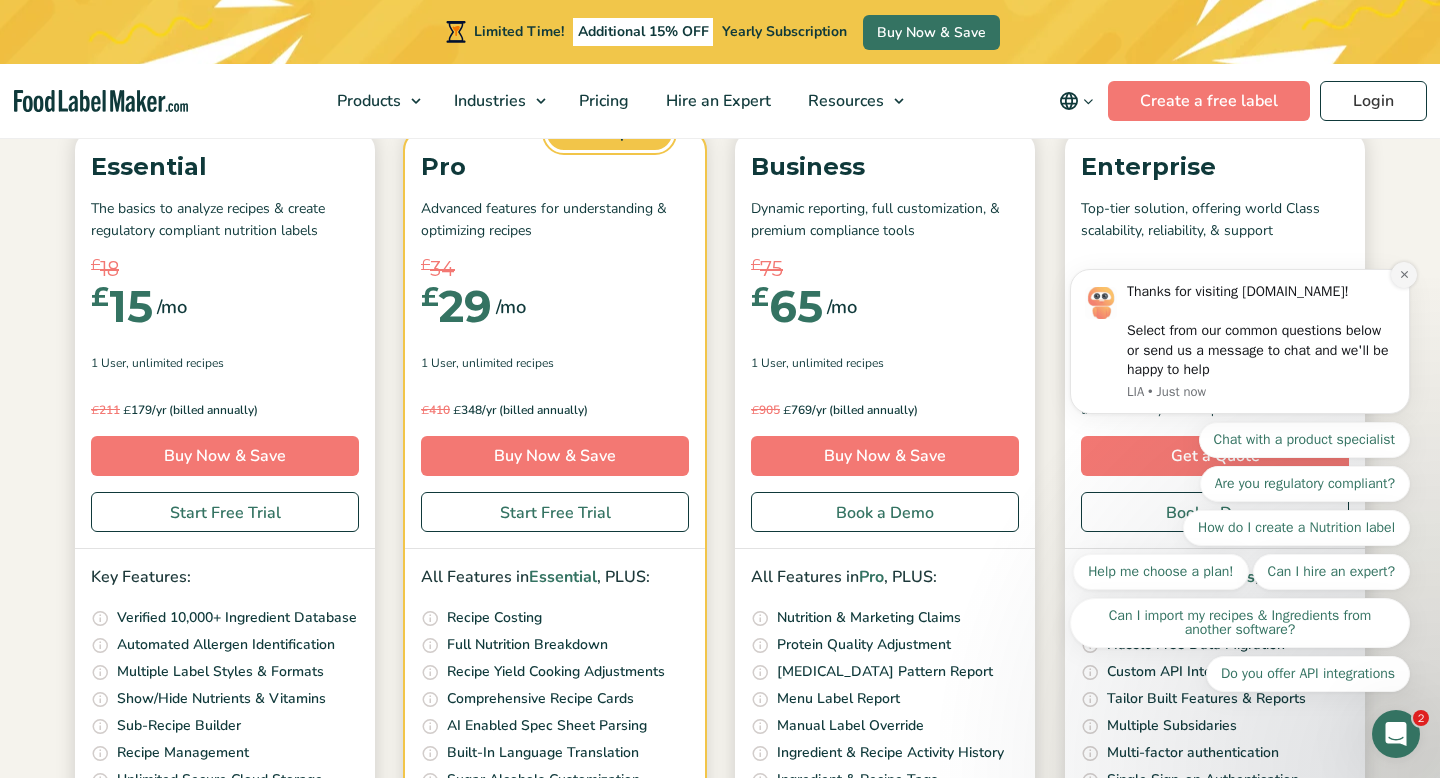 click 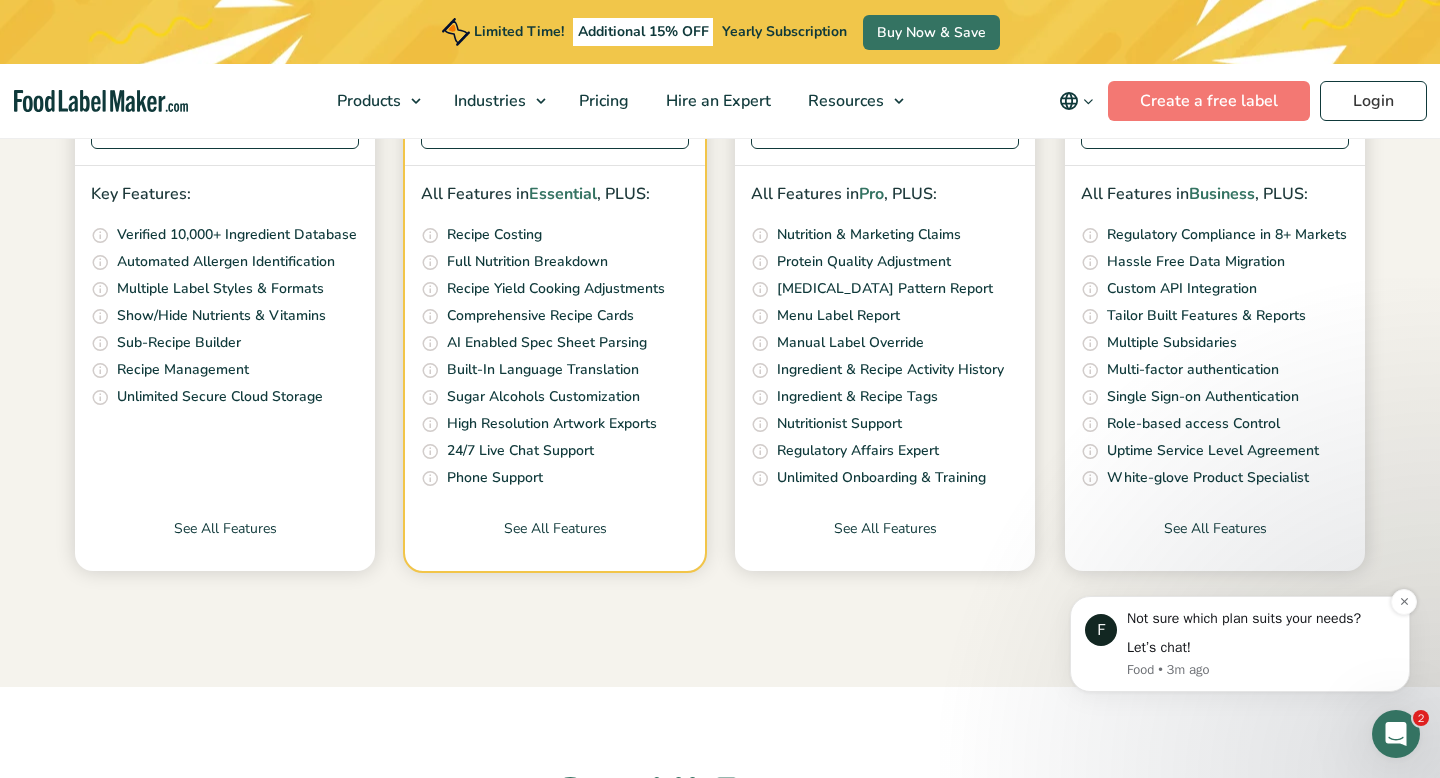 scroll, scrollTop: 698, scrollLeft: 0, axis: vertical 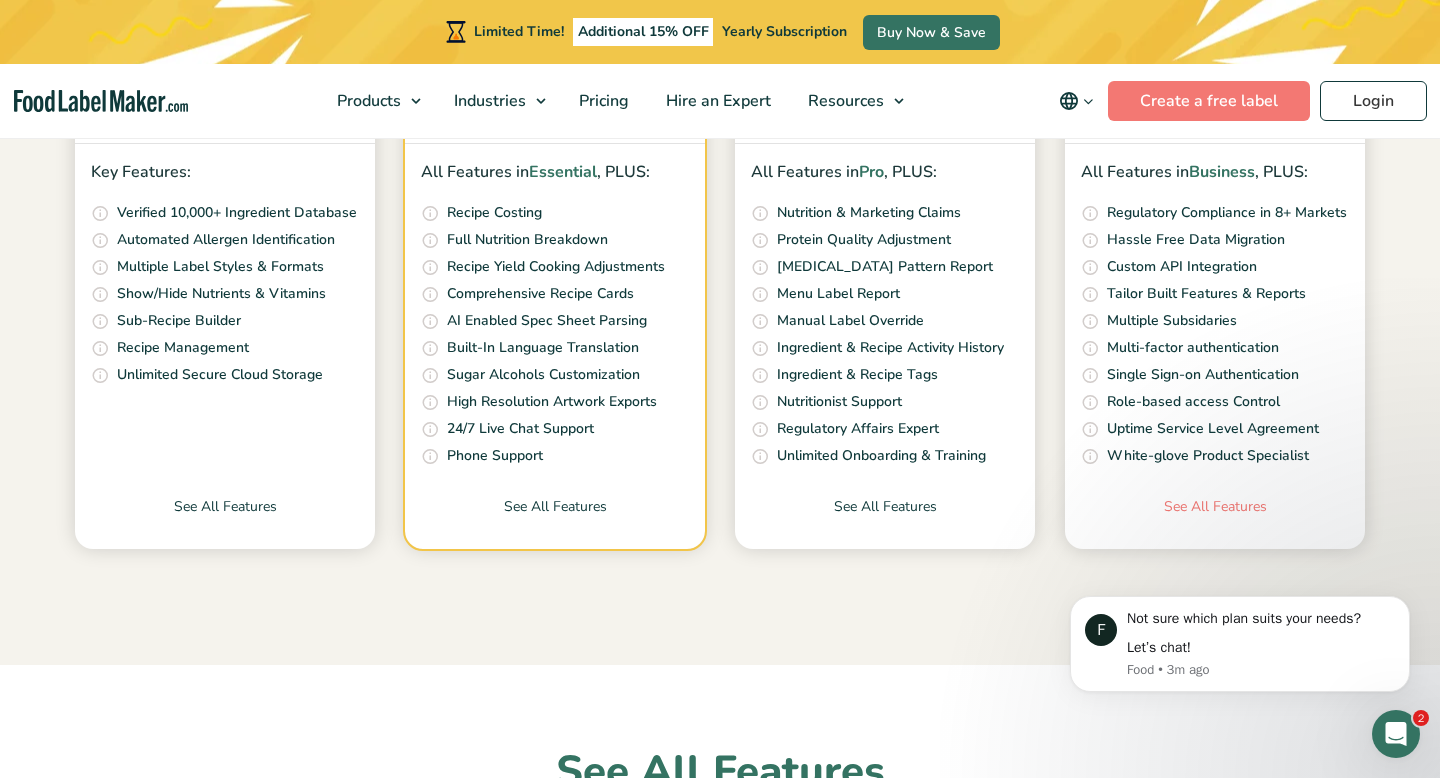 click on "See All Features" at bounding box center [1215, 522] 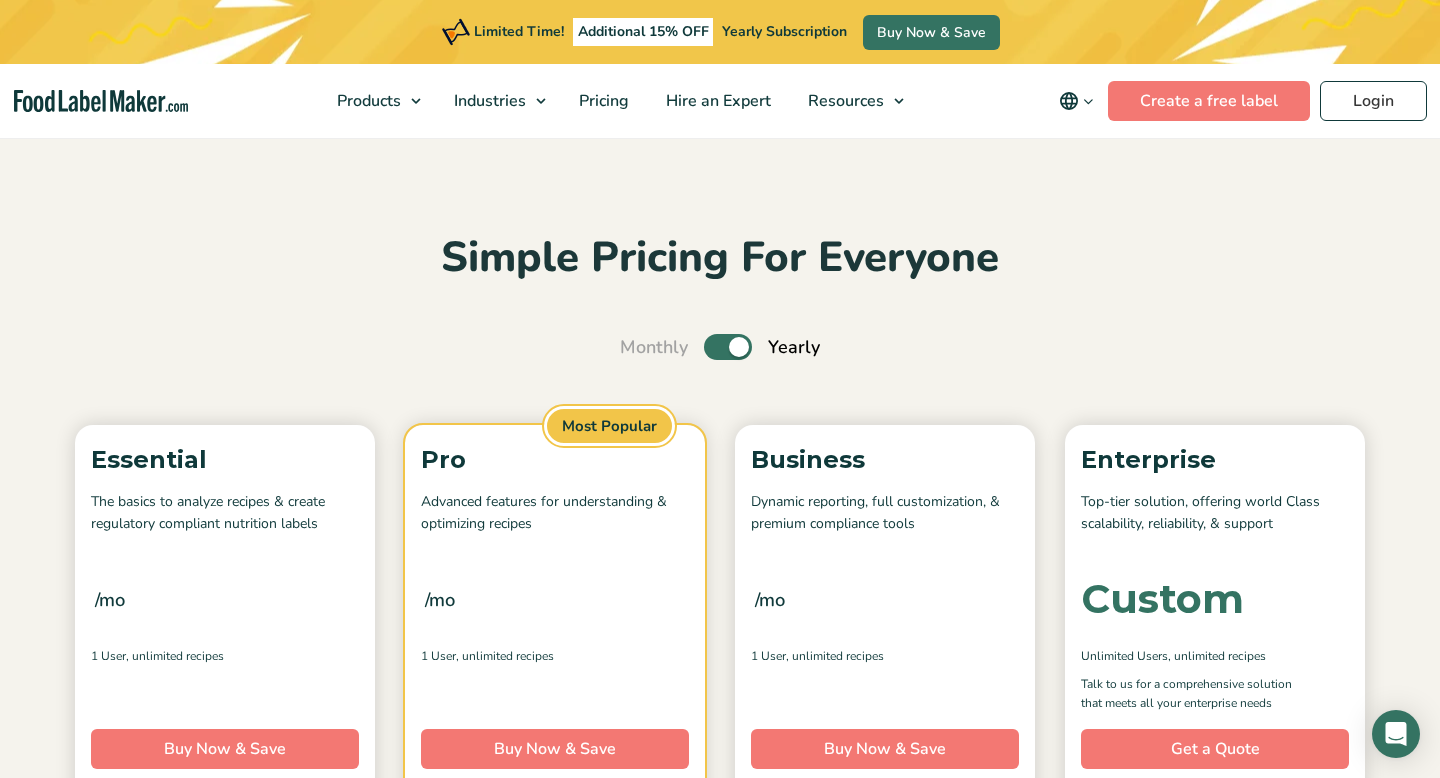 scroll, scrollTop: 298, scrollLeft: 0, axis: vertical 